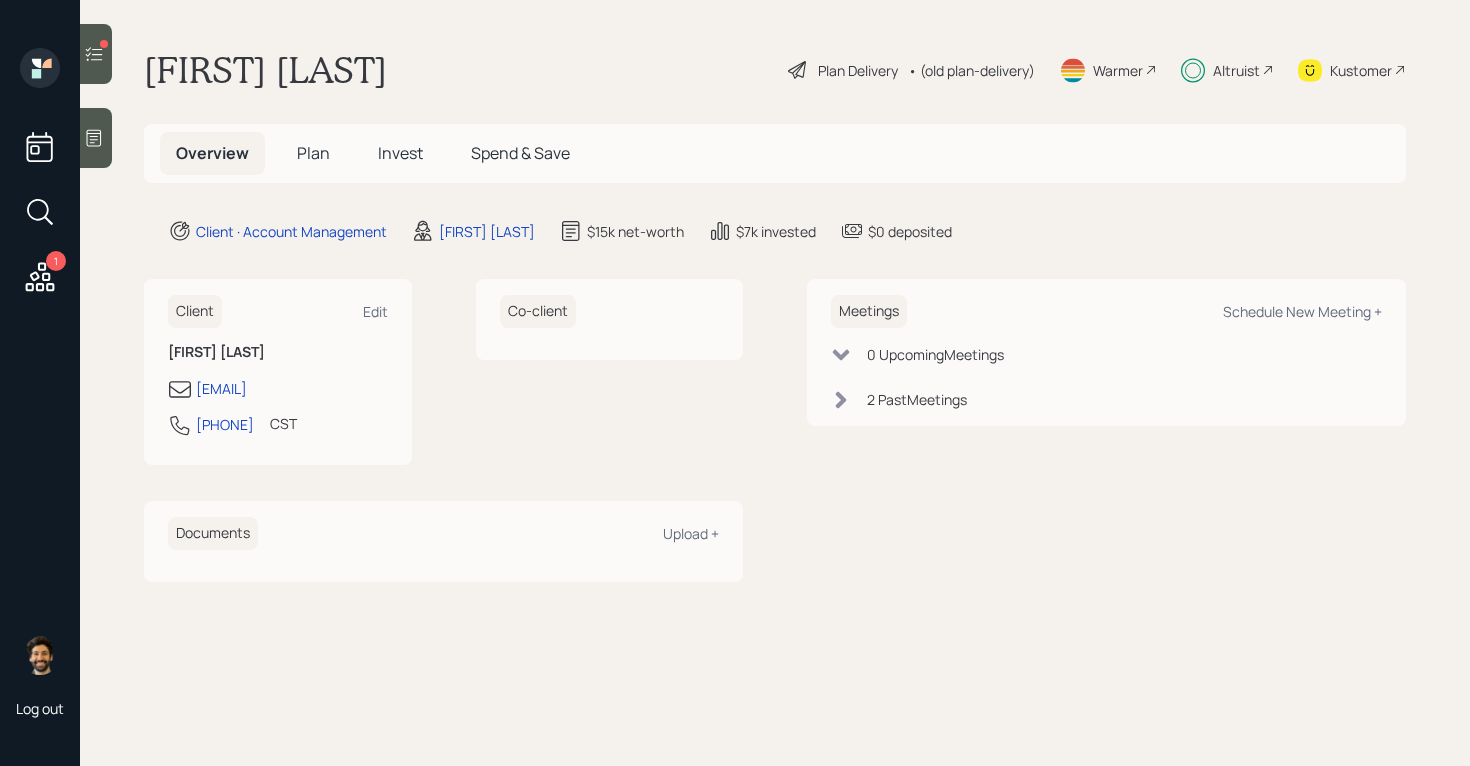 scroll, scrollTop: 0, scrollLeft: 0, axis: both 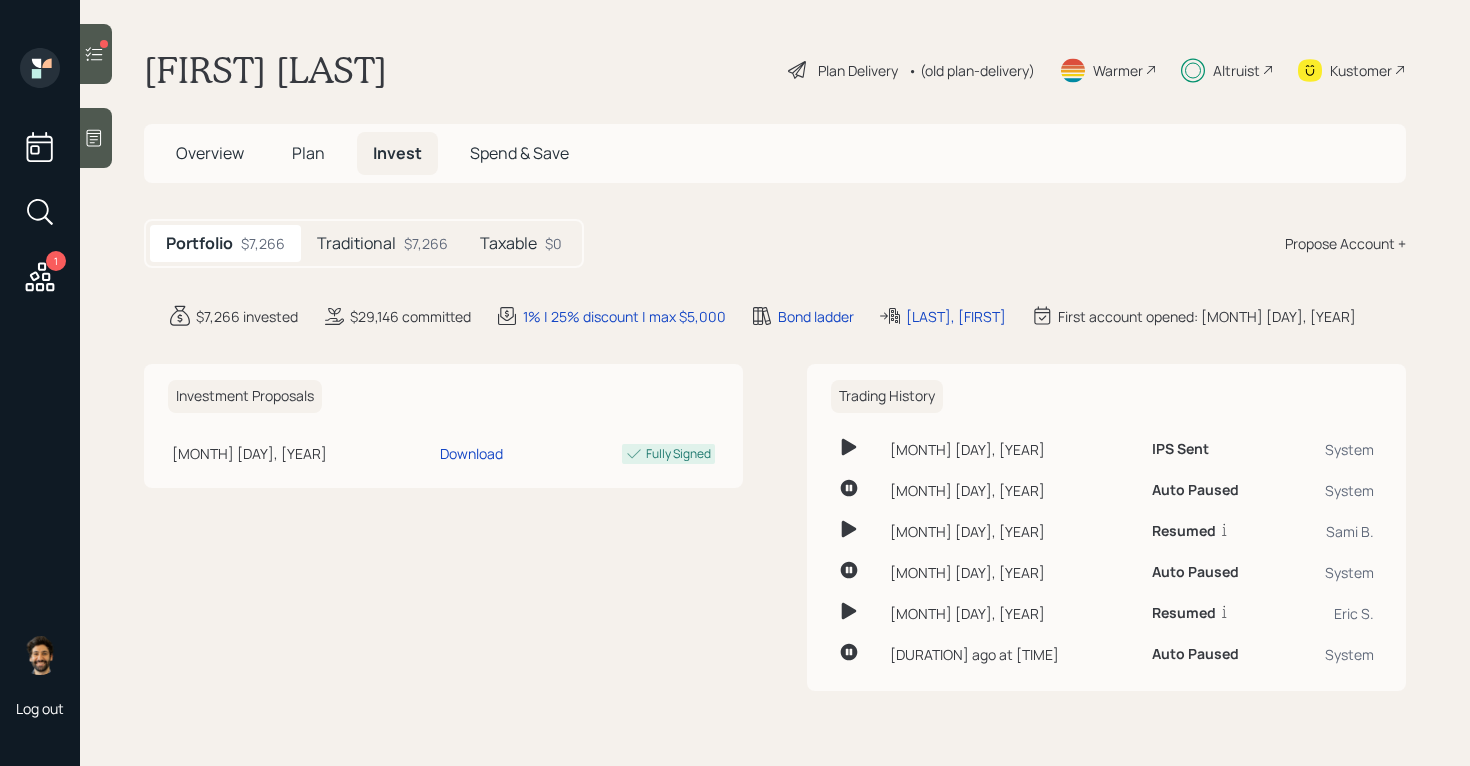 click on "Taxable" at bounding box center [508, 243] 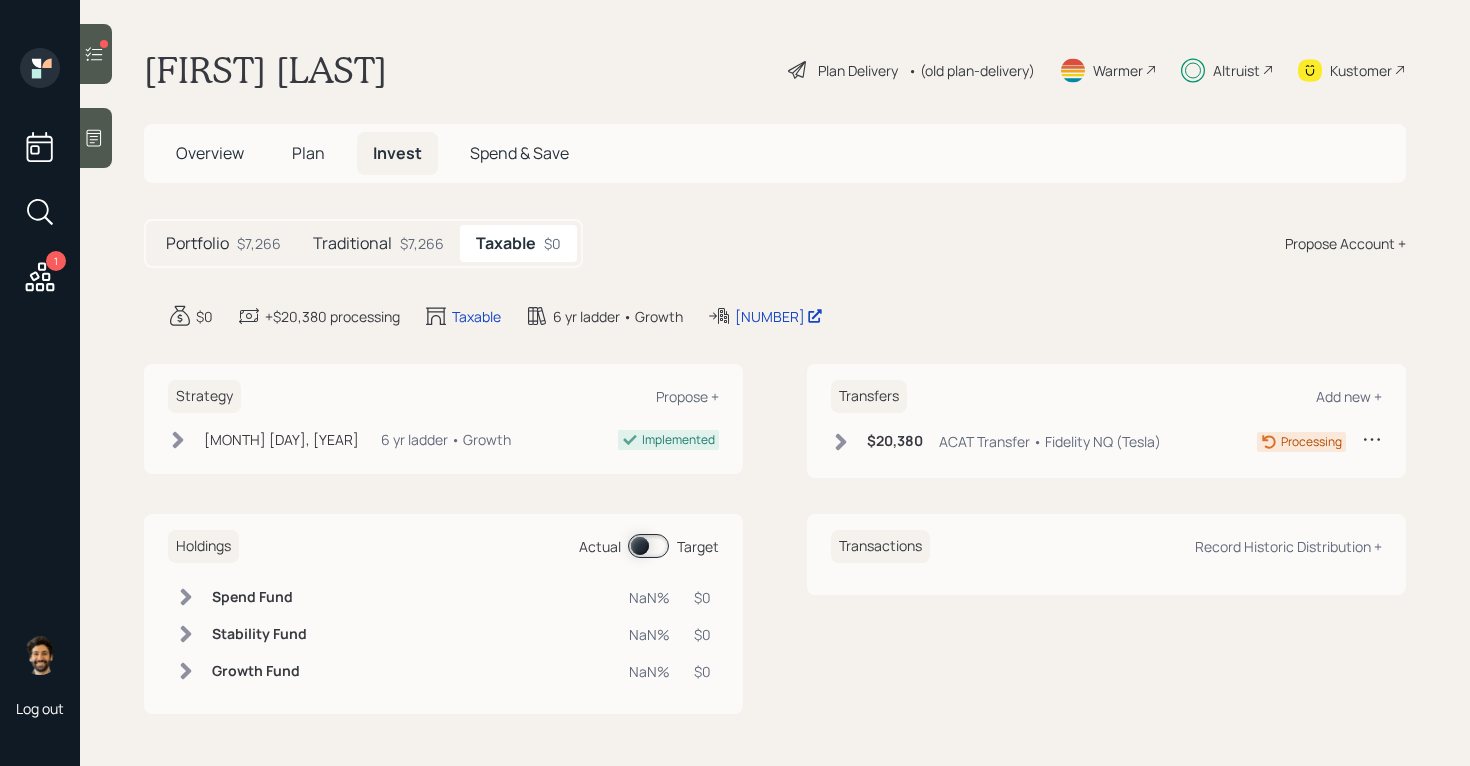 click 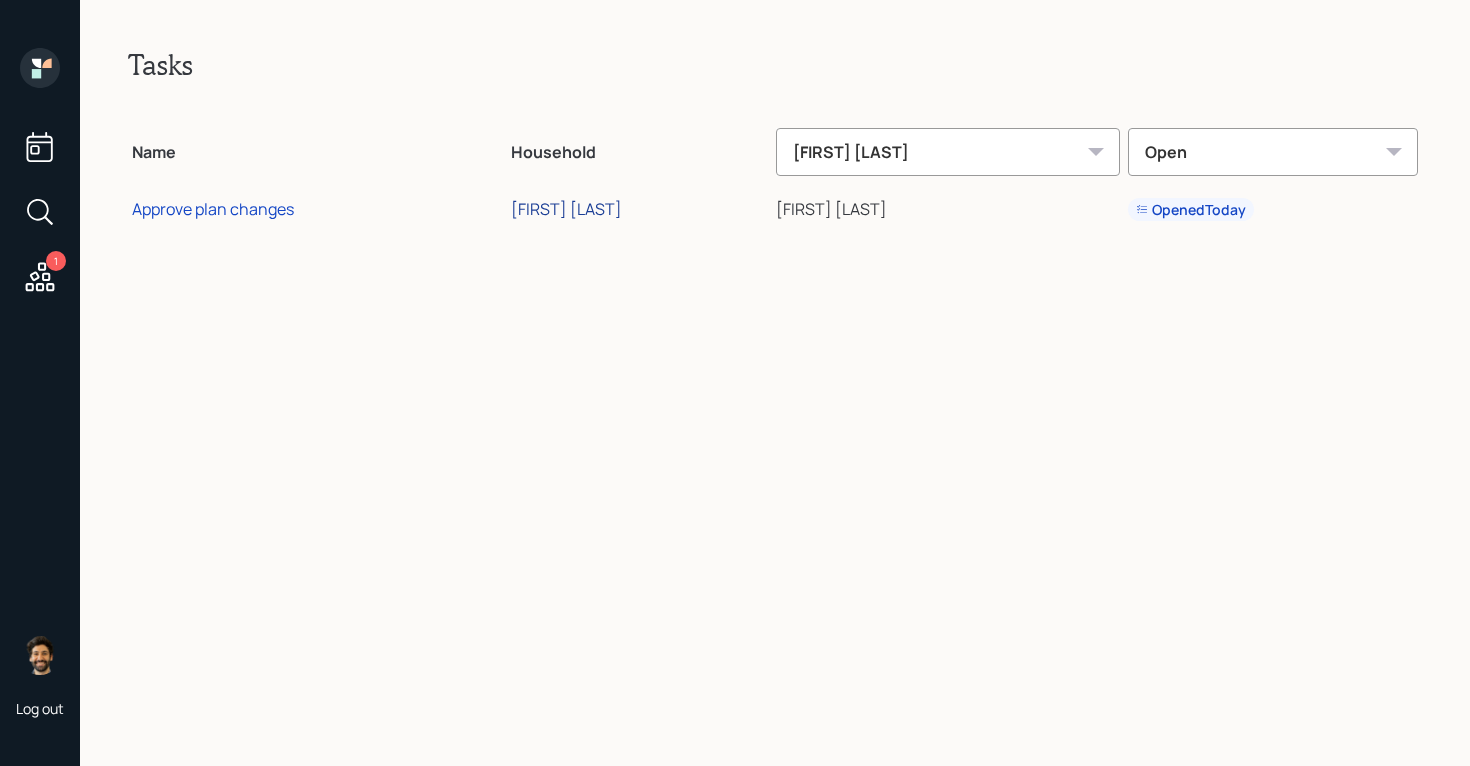 click on "[FIRST] [LAST]" at bounding box center [566, 209] 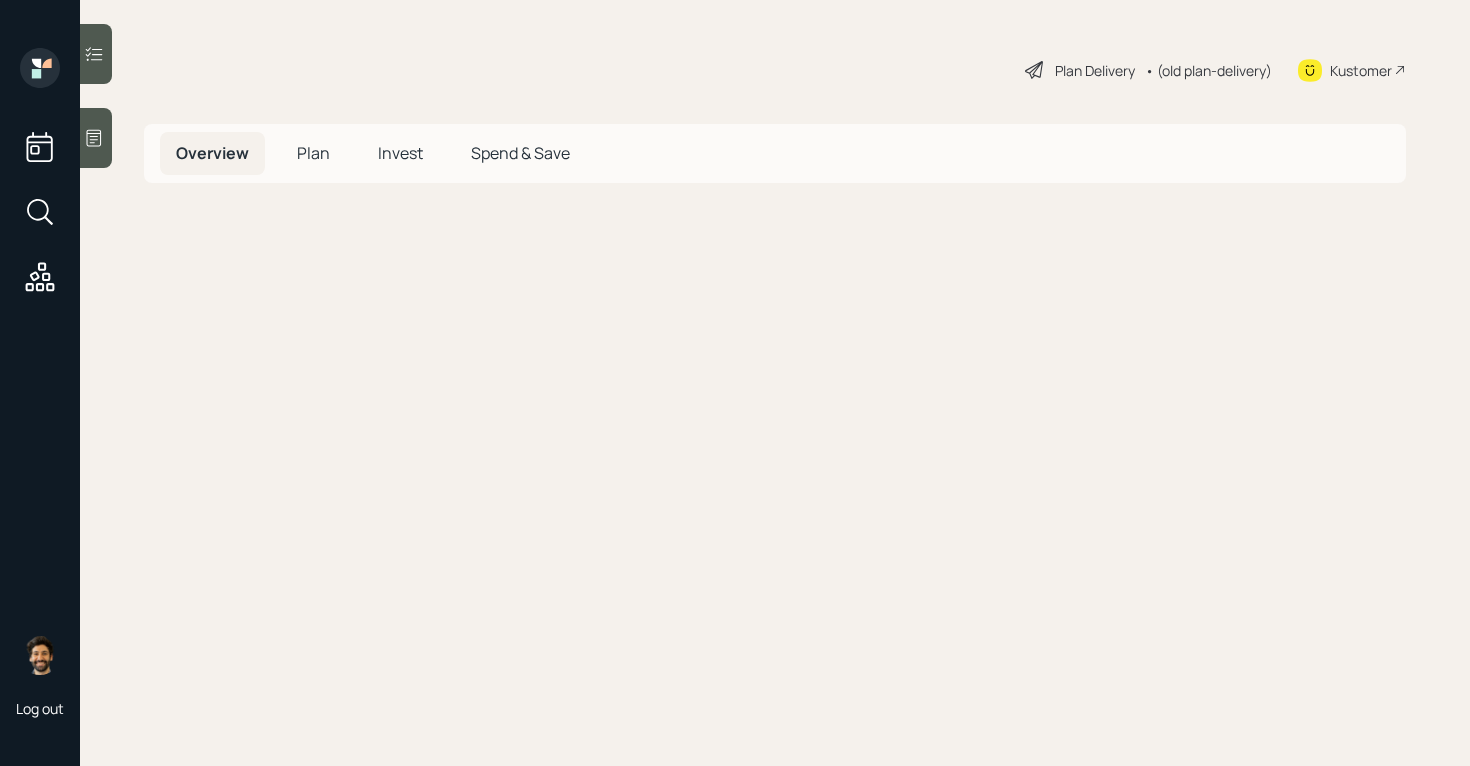 scroll, scrollTop: 0, scrollLeft: 0, axis: both 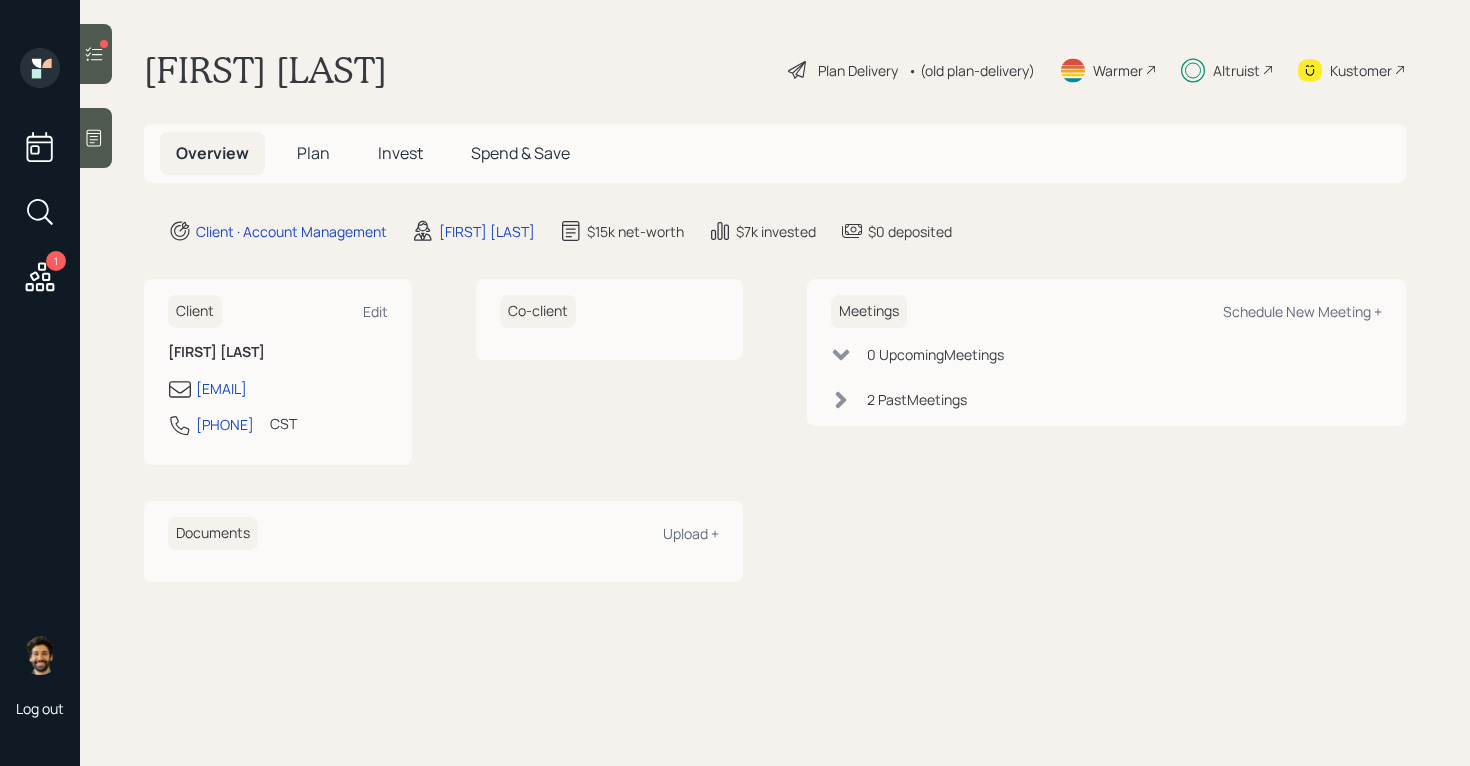 click 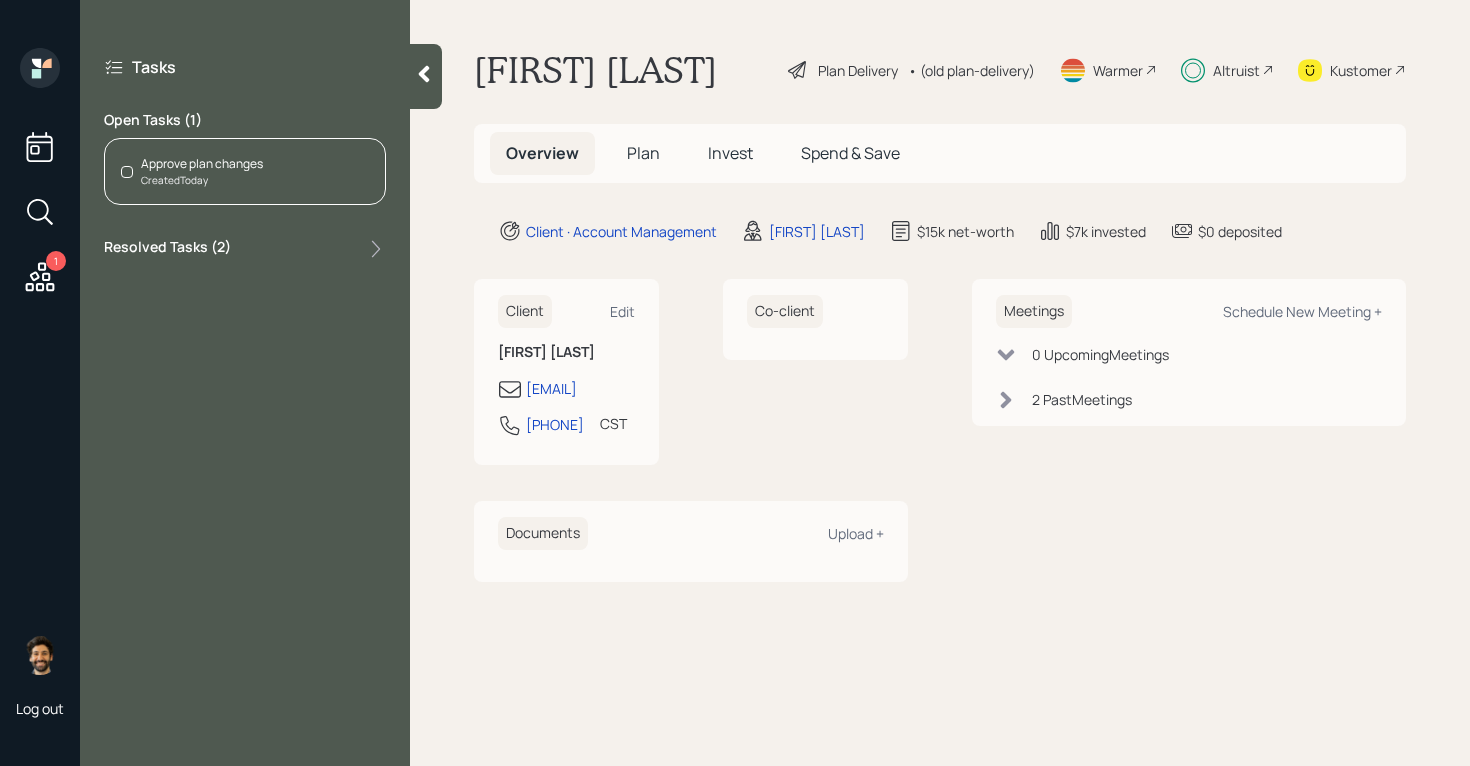 click on "Invest" at bounding box center [730, 153] 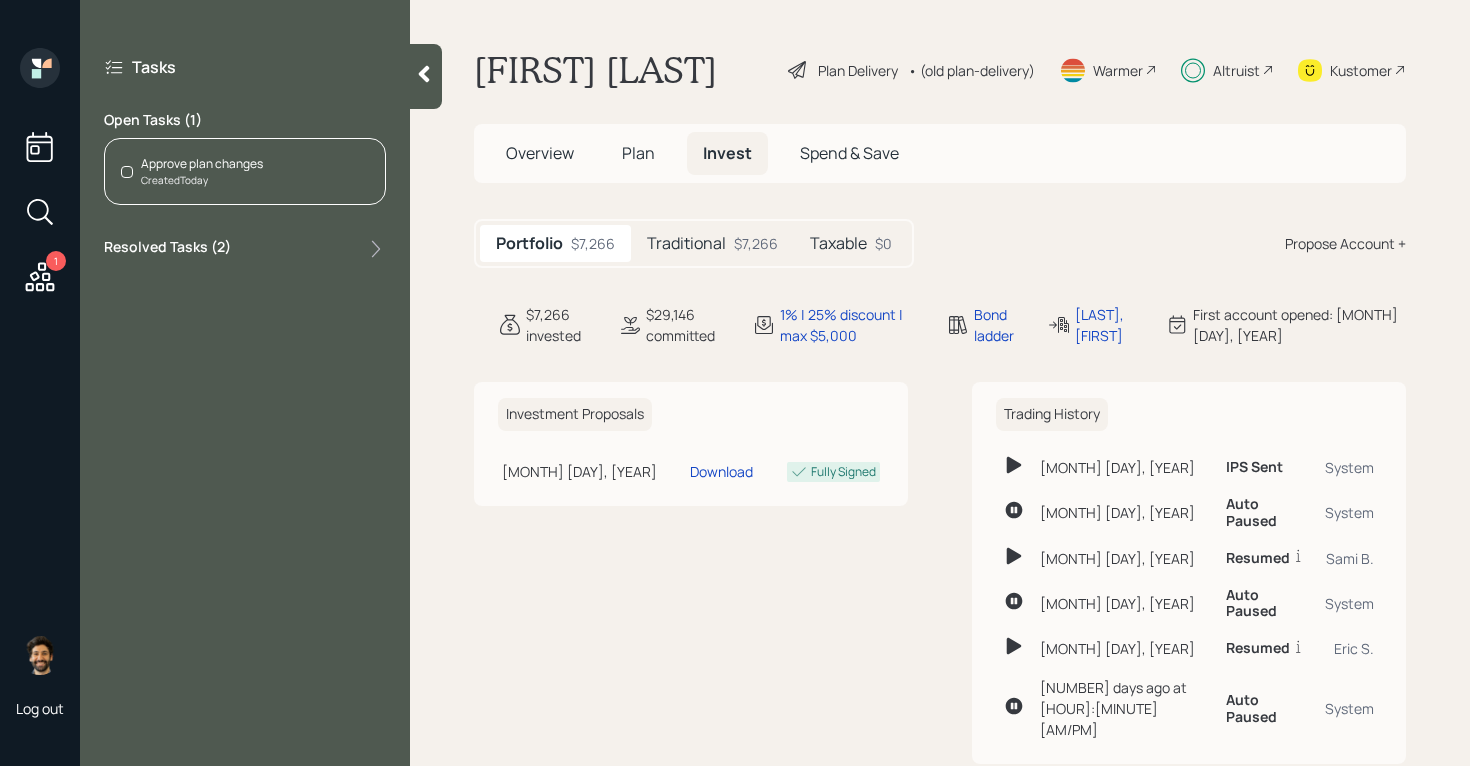 click on "Taxable $0" at bounding box center (851, 243) 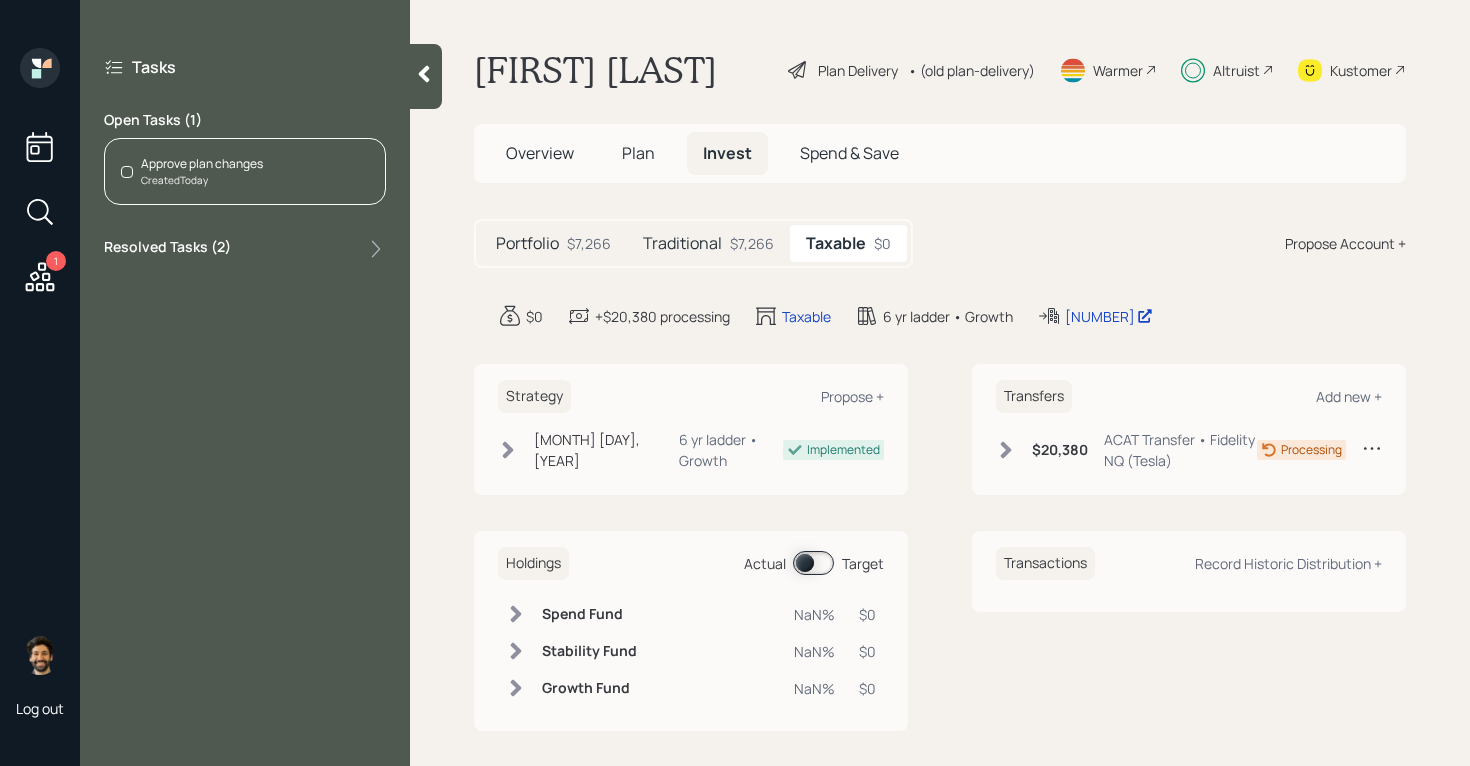 click on "Approve plan changes" at bounding box center [202, 164] 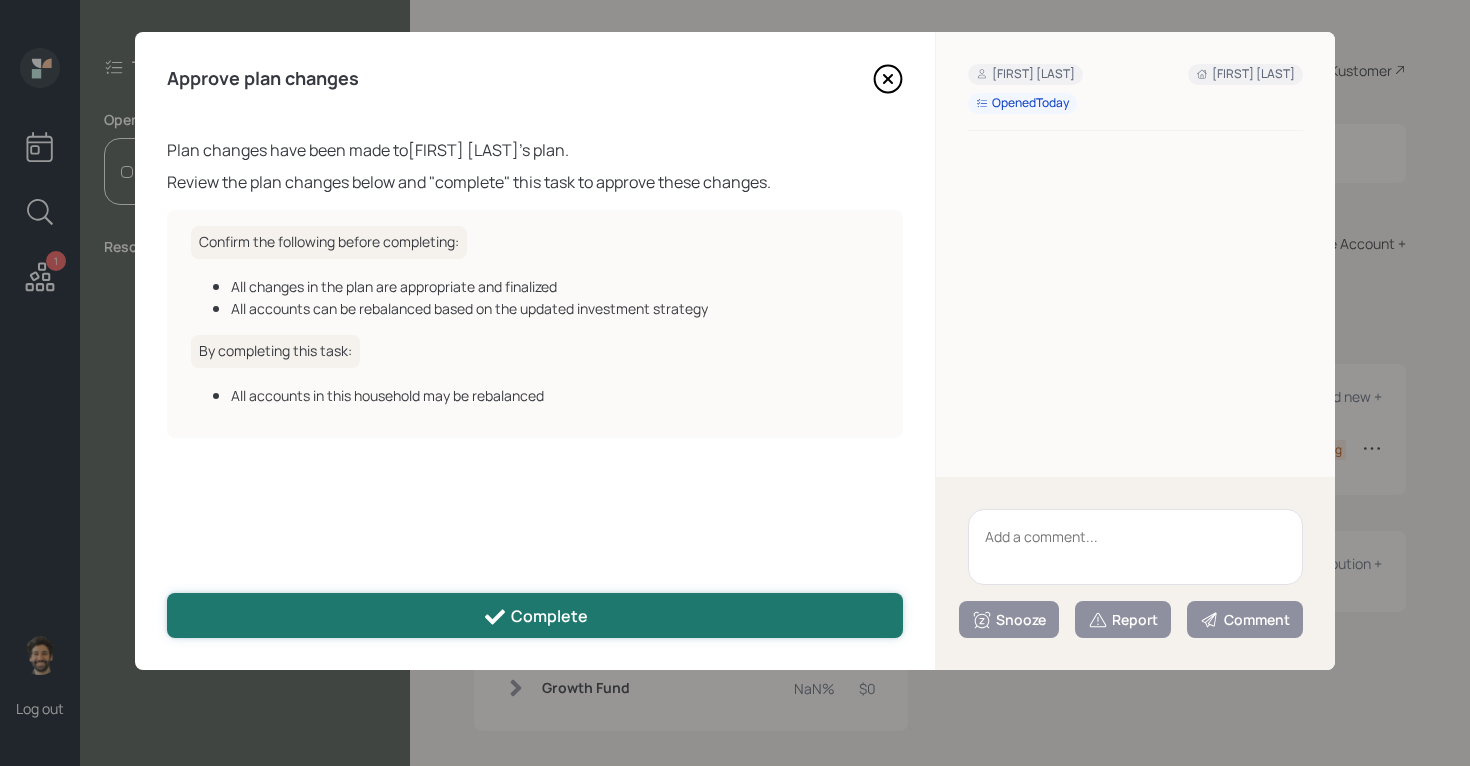 click on "Complete" at bounding box center [535, 615] 